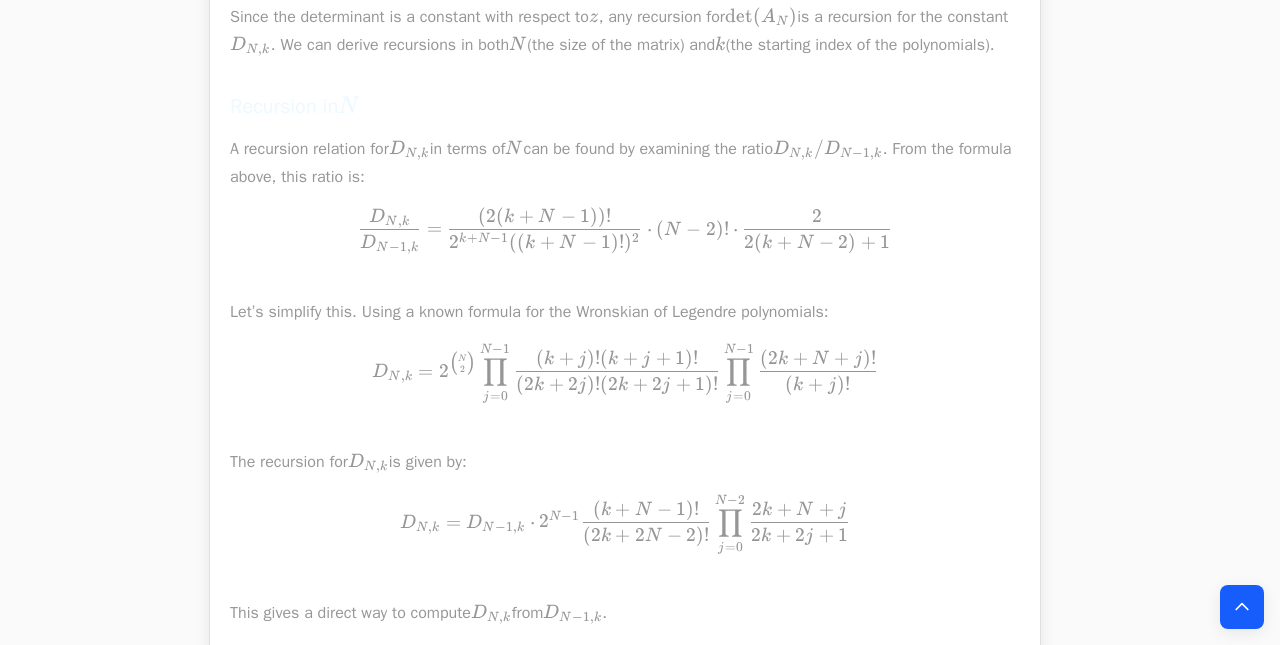 scroll, scrollTop: 0, scrollLeft: 15, axis: horizontal 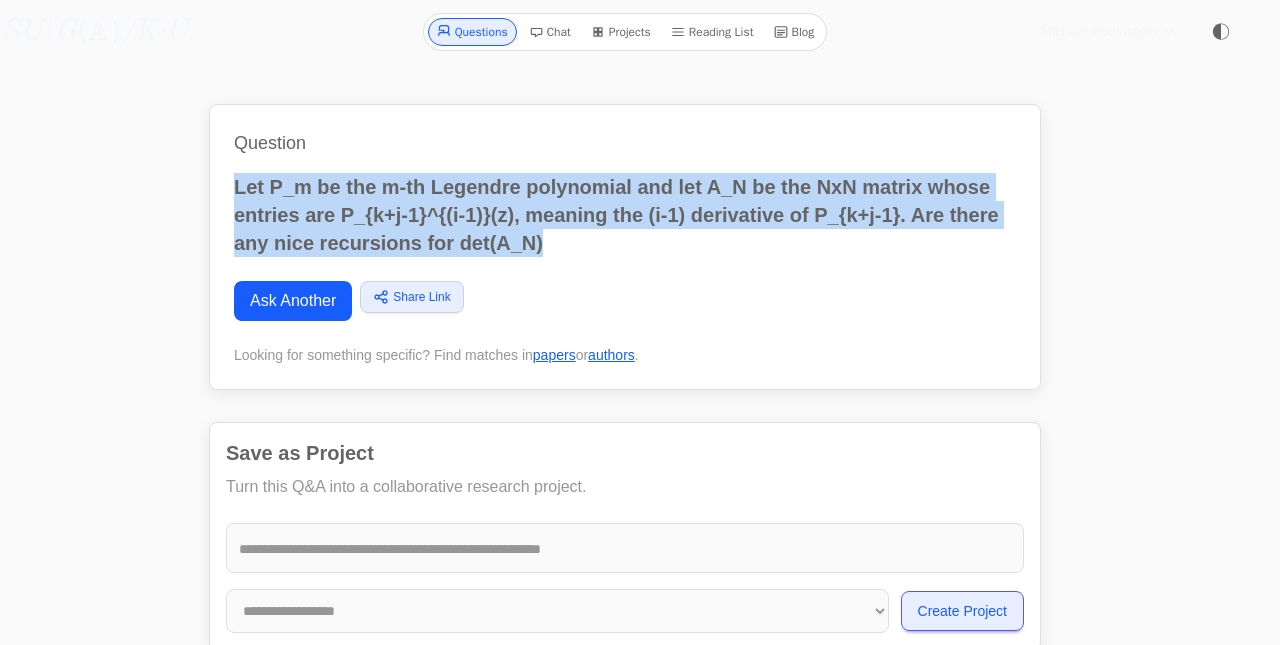 click on "Chat" at bounding box center (550, 32) 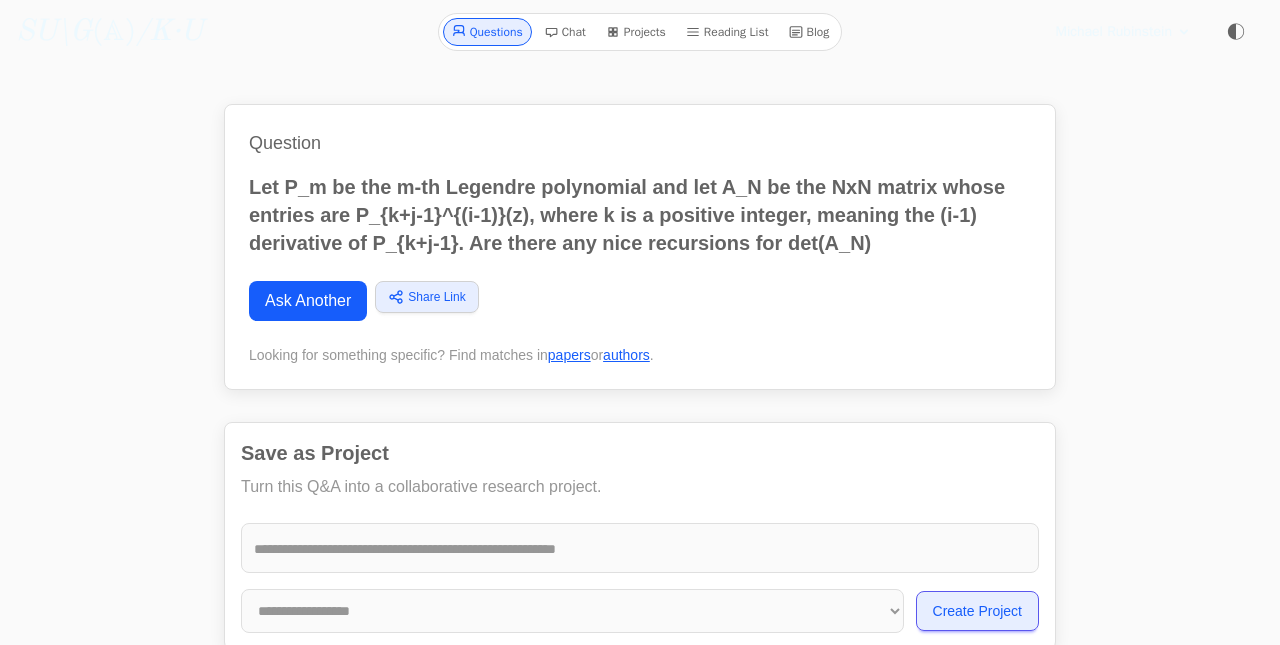 scroll, scrollTop: 31804, scrollLeft: 0, axis: vertical 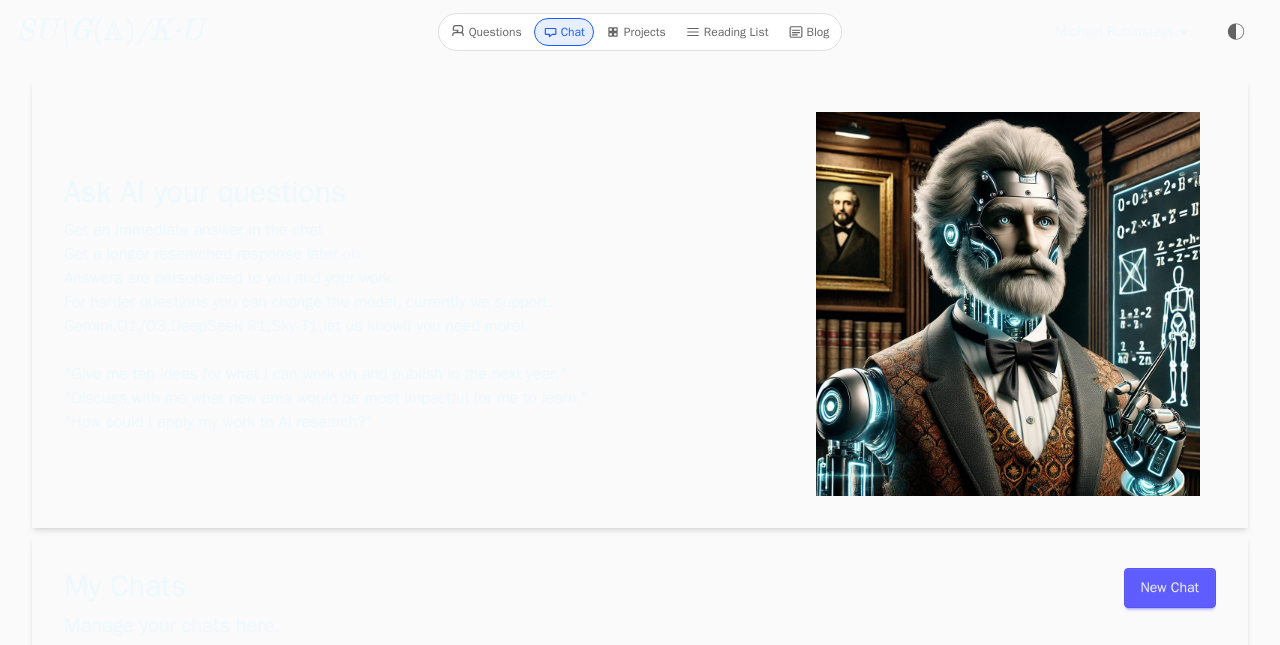 click on "Projects" at bounding box center [636, 32] 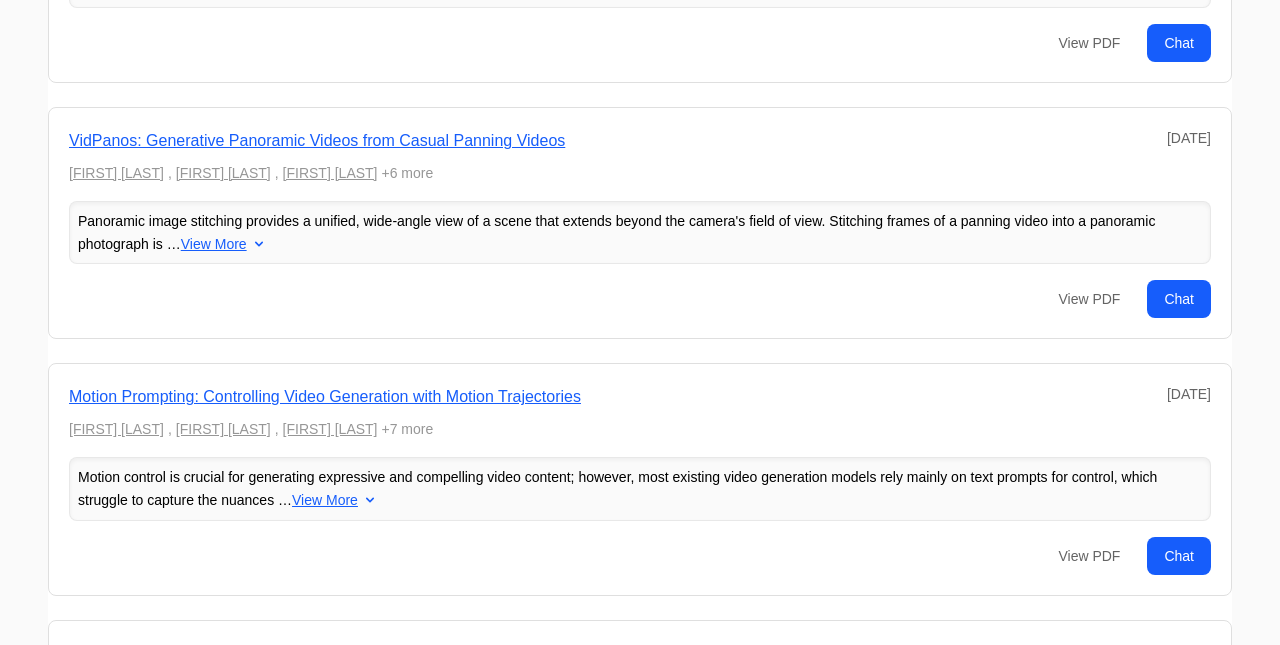 scroll, scrollTop: 1040, scrollLeft: 0, axis: vertical 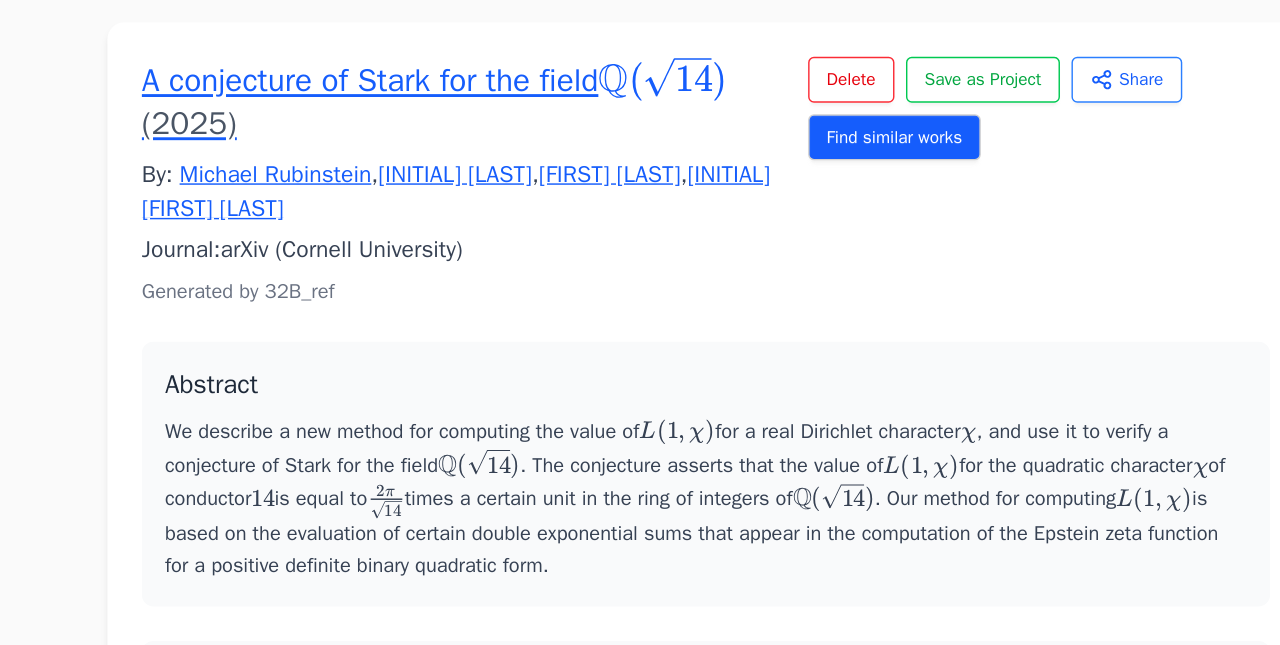 click on "A conjecture of Stark for the field  Q ( 14 ) \mathbb{Q}(\sqrt{14}) Q ( 14 ​ )   (2025)" at bounding box center [471, 267] 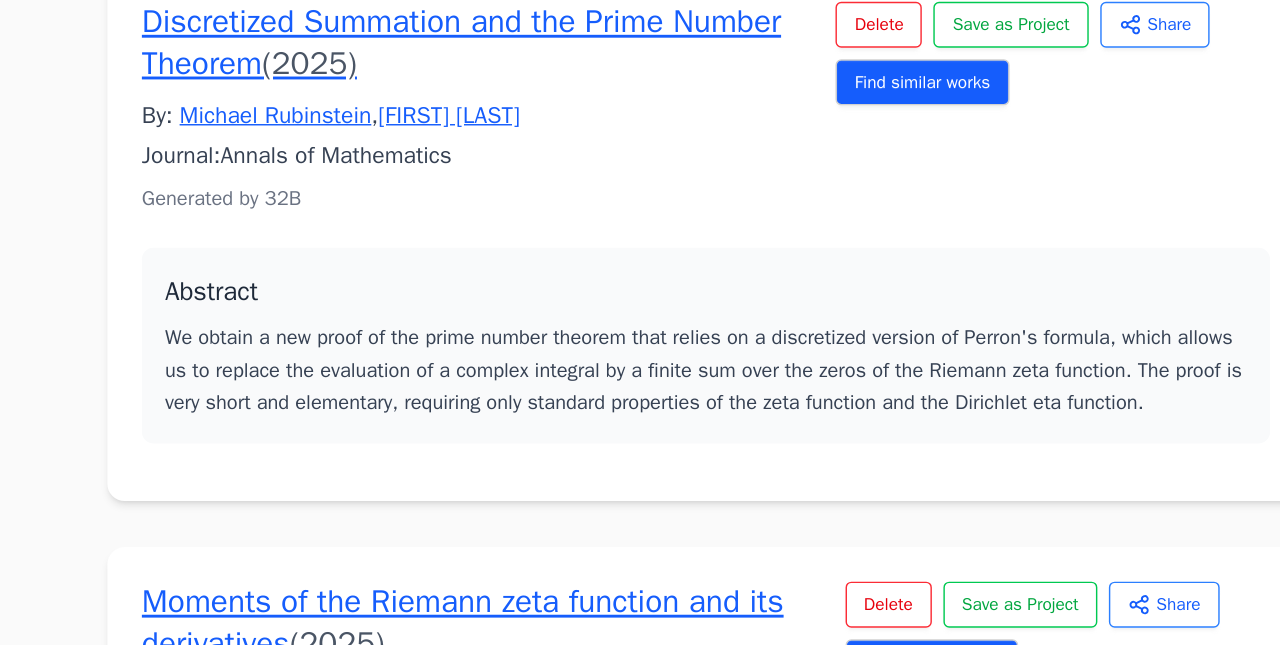 scroll, scrollTop: 7090, scrollLeft: 0, axis: vertical 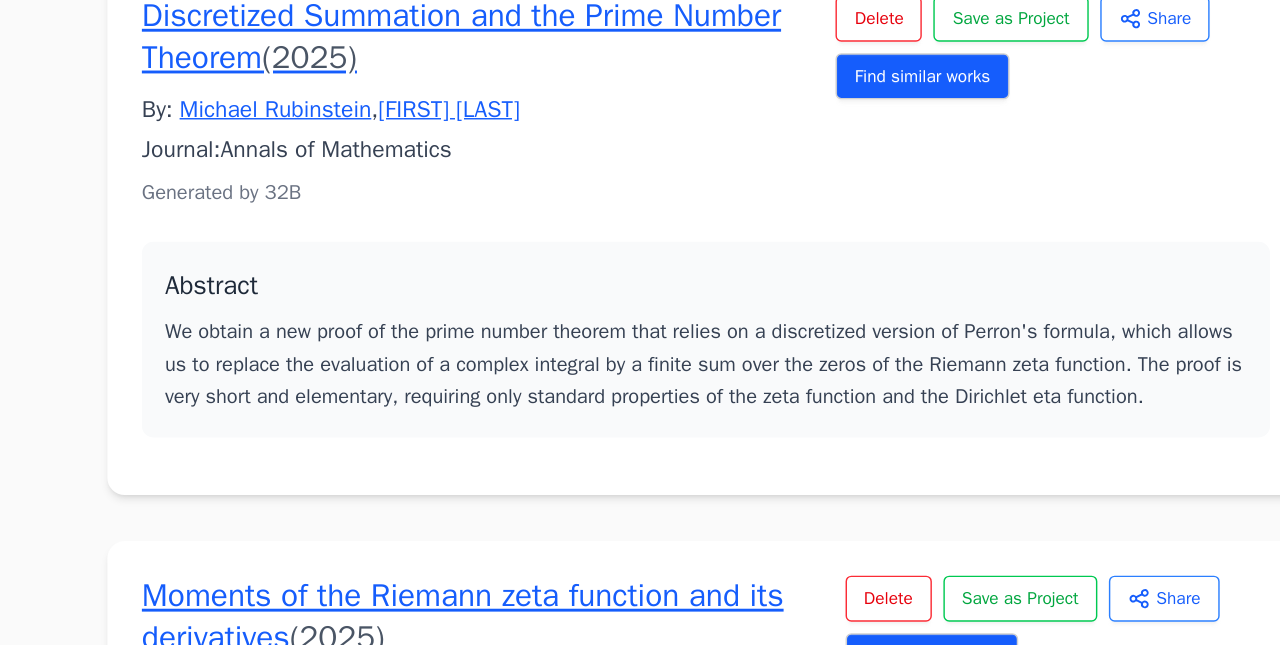 click on "Discretized Summation and the Prime Number Theorem  (2025)" at bounding box center (481, 223) 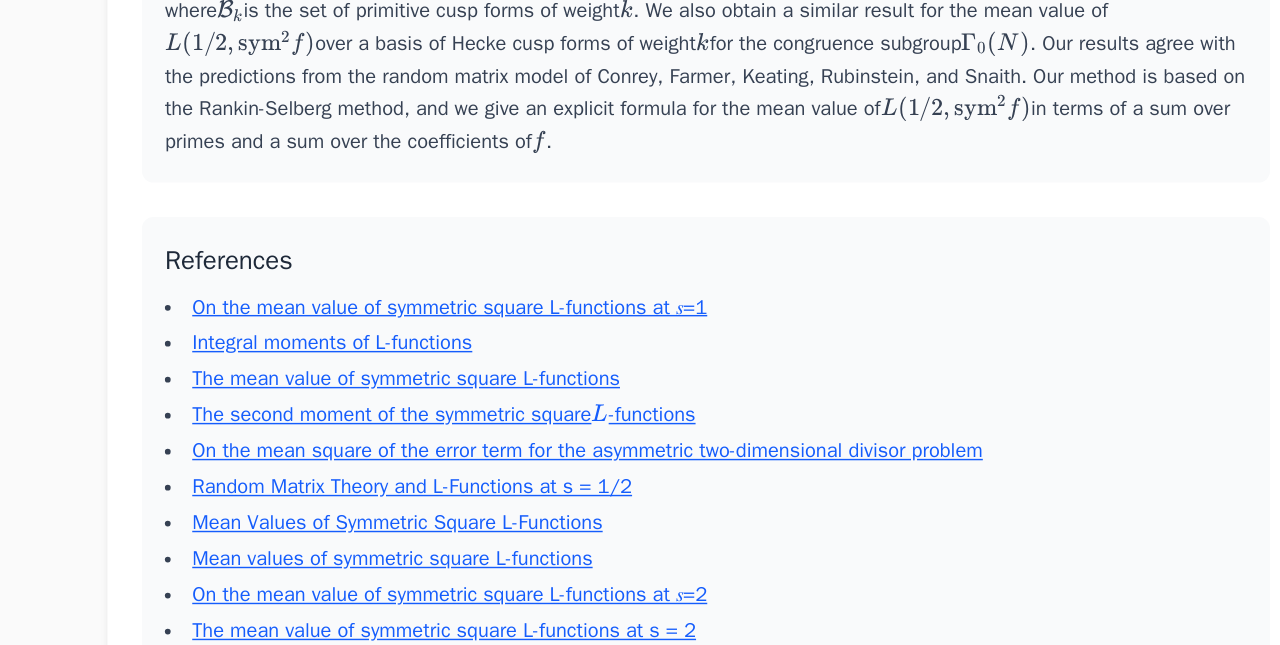scroll, scrollTop: 0, scrollLeft: 0, axis: both 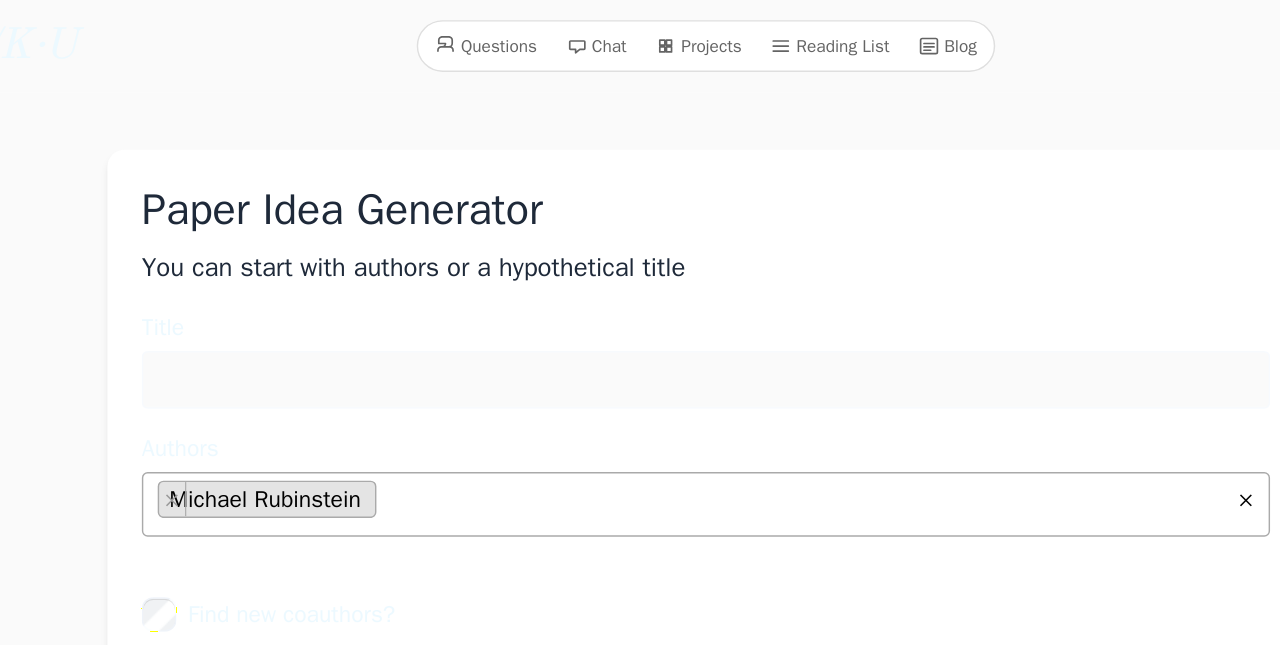 click on "Questions" at bounding box center (487, 32) 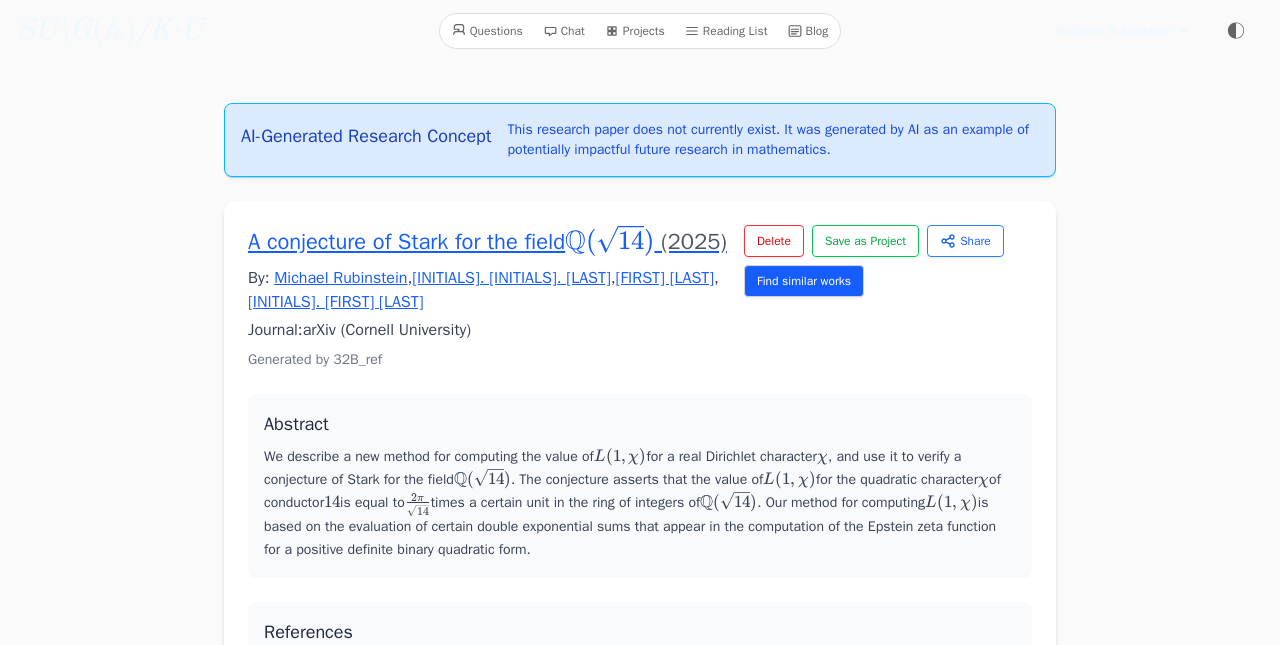 scroll, scrollTop: 0, scrollLeft: 0, axis: both 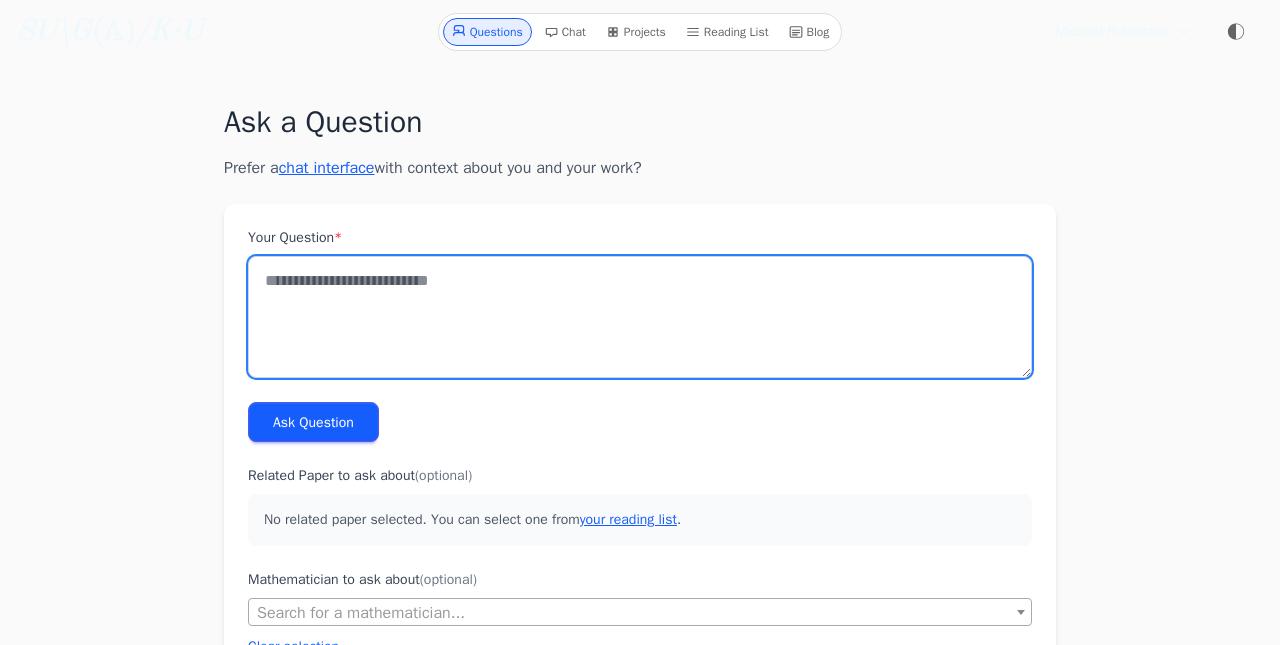 click on "Your Question  *" at bounding box center (640, 317) 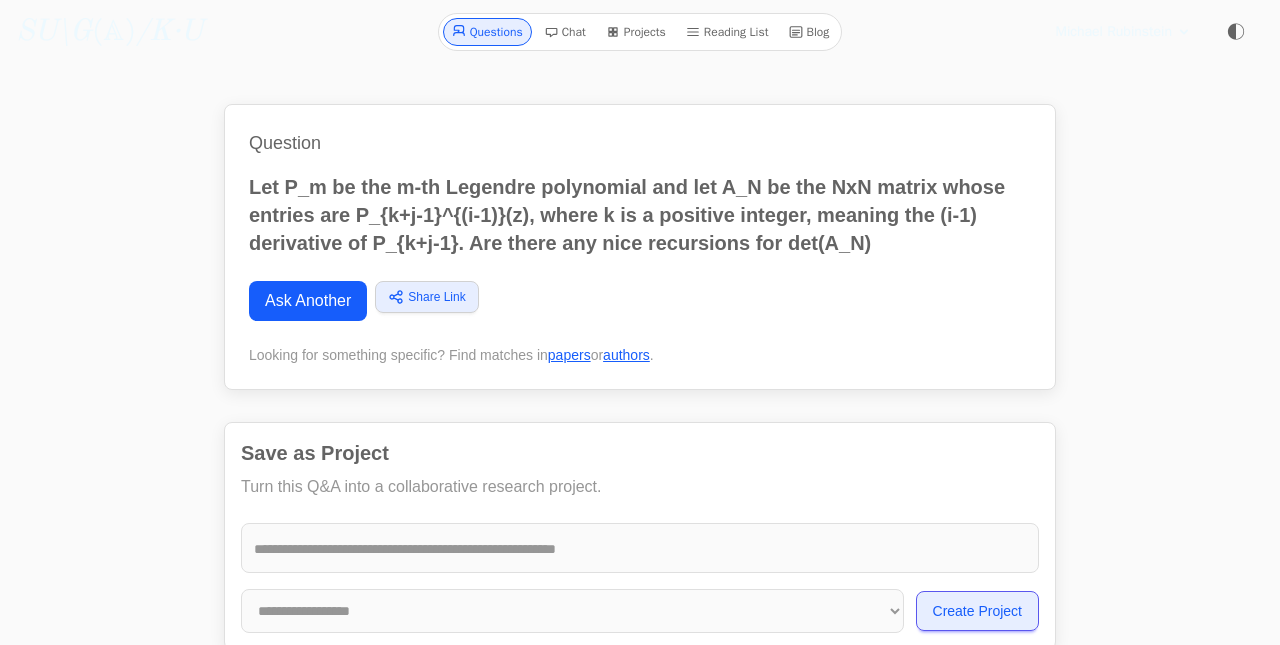 scroll, scrollTop: 31804, scrollLeft: 0, axis: vertical 